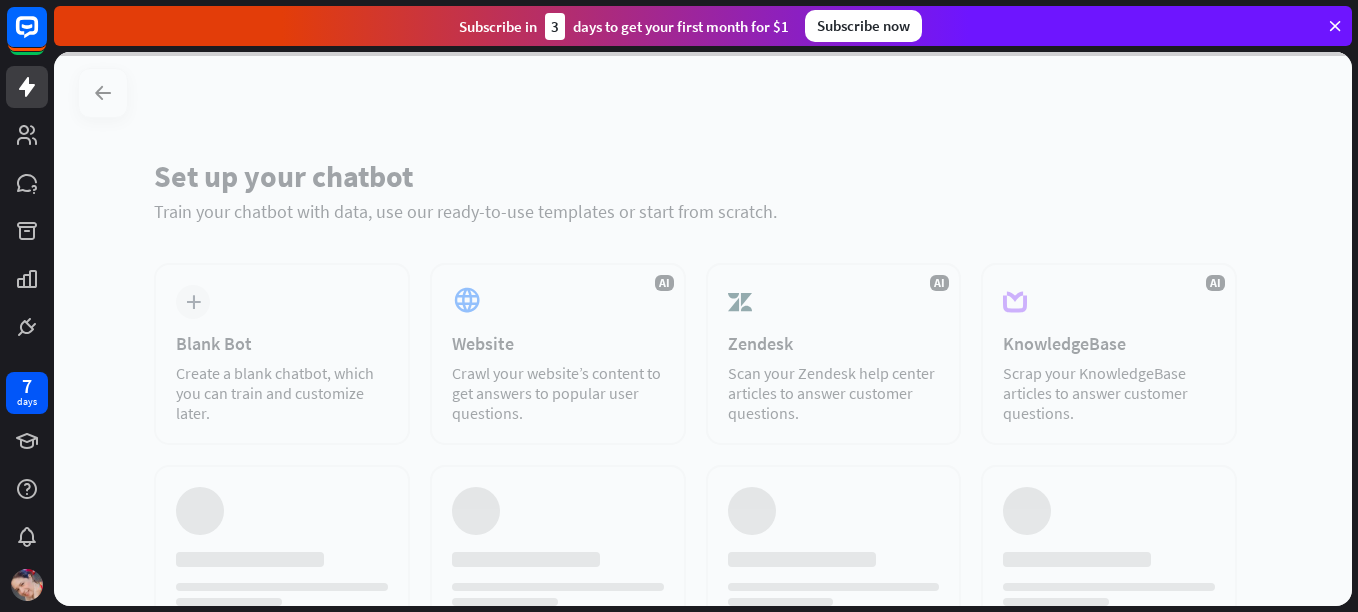 scroll, scrollTop: 0, scrollLeft: 0, axis: both 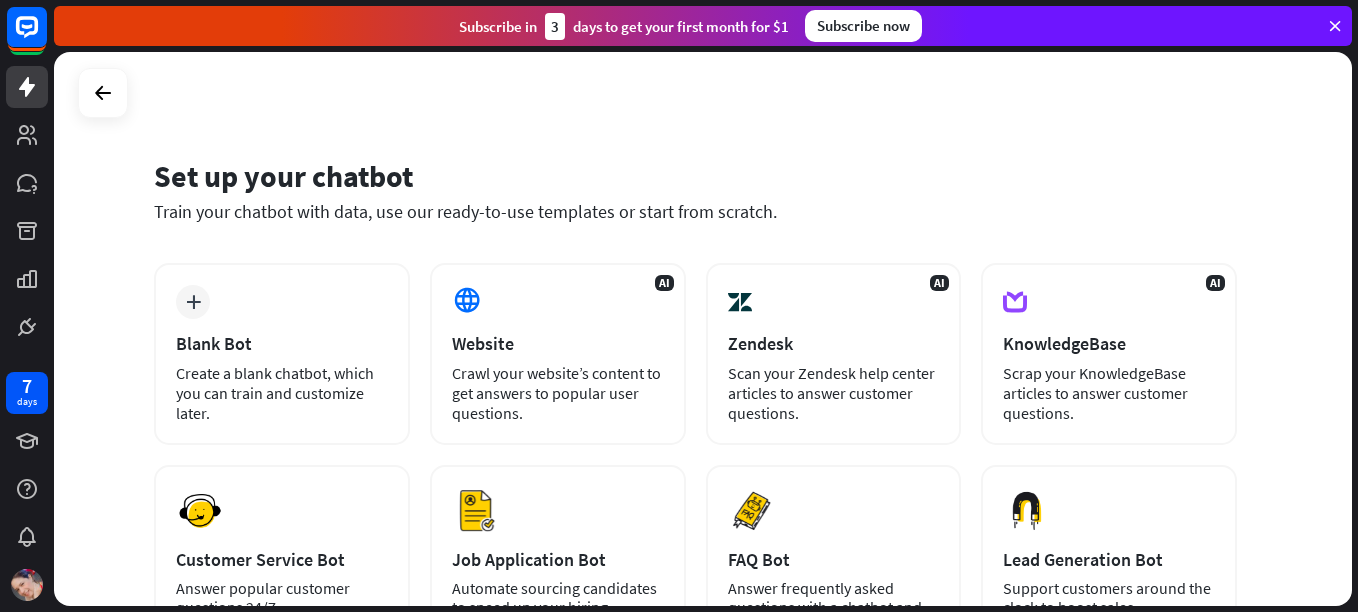 drag, startPoint x: 1354, startPoint y: 0, endPoint x: 796, endPoint y: 160, distance: 580.486 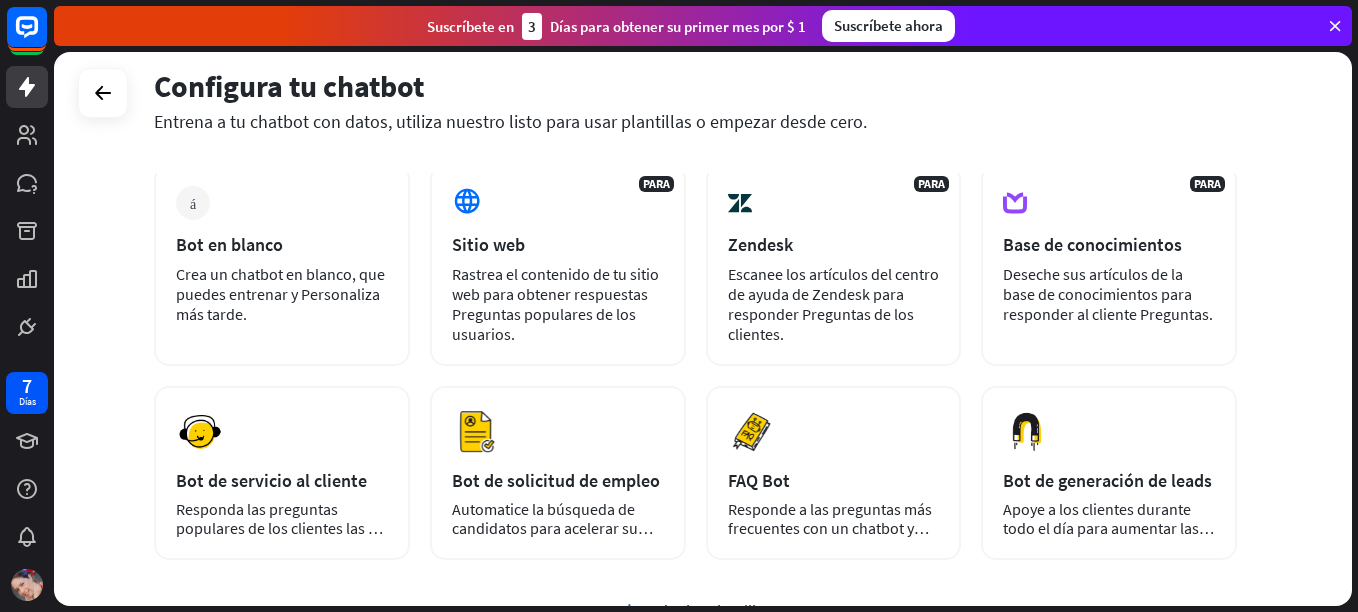 scroll, scrollTop: 101, scrollLeft: 0, axis: vertical 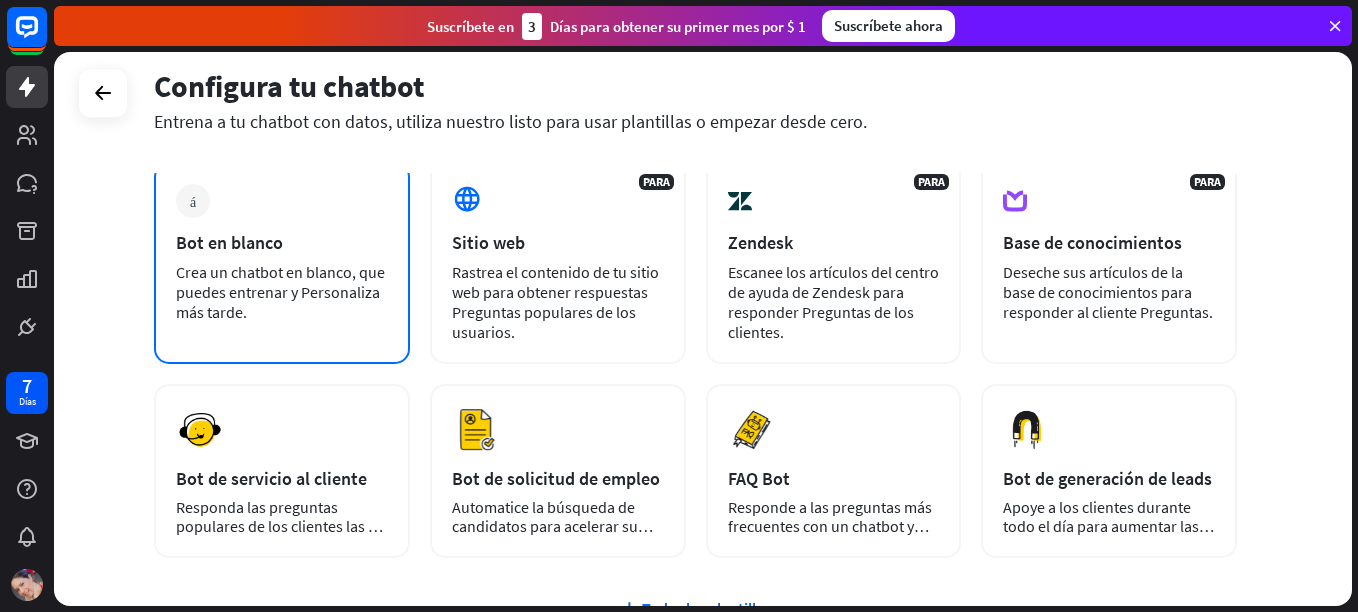 click on "Bot en blanco" at bounding box center (282, 242) 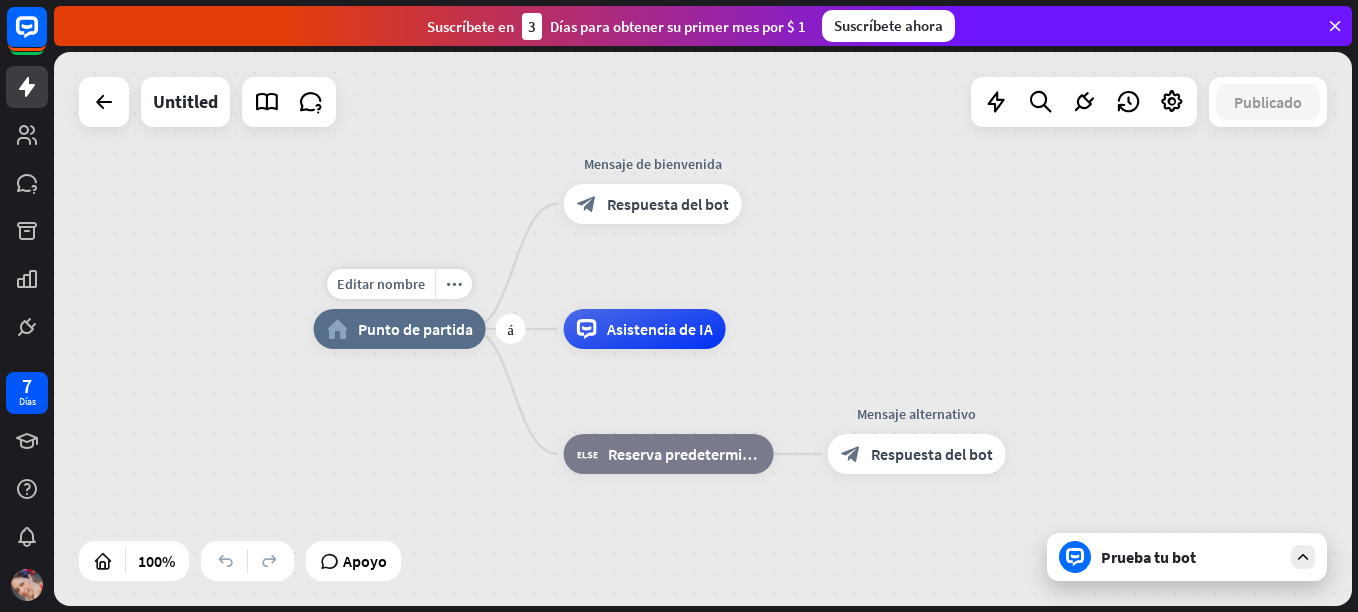 click on "home_2 Punto de partida" at bounding box center (400, 329) 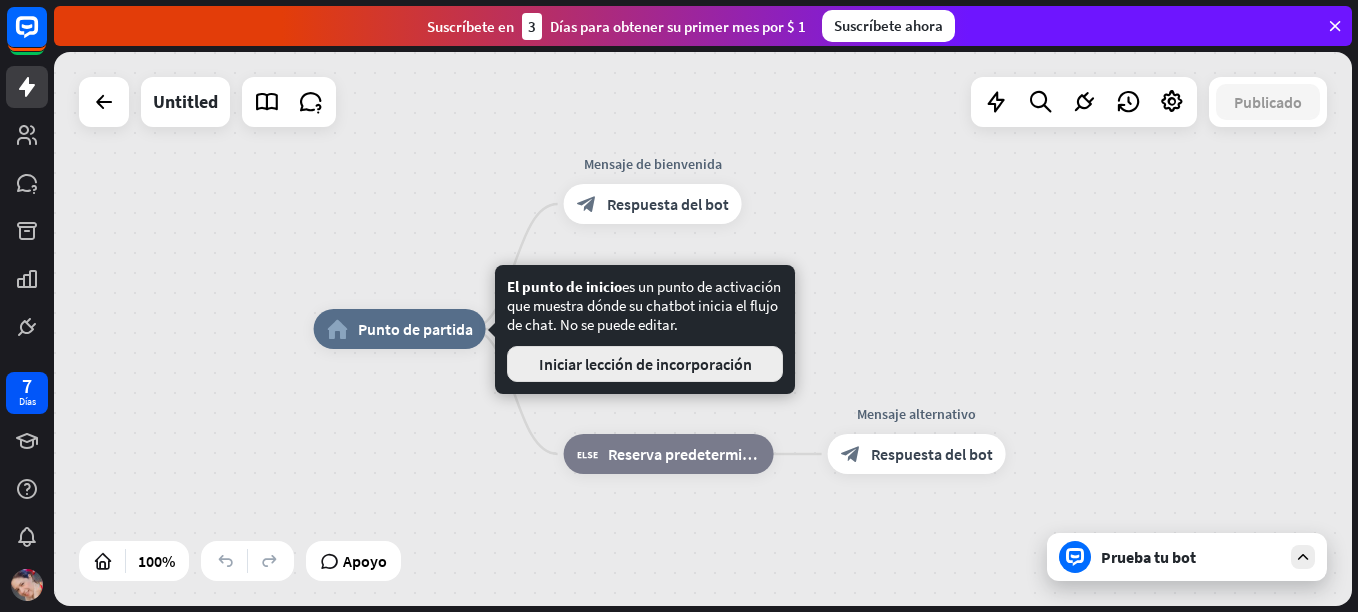 click on "Iniciar lección de incorporación" at bounding box center [645, 364] 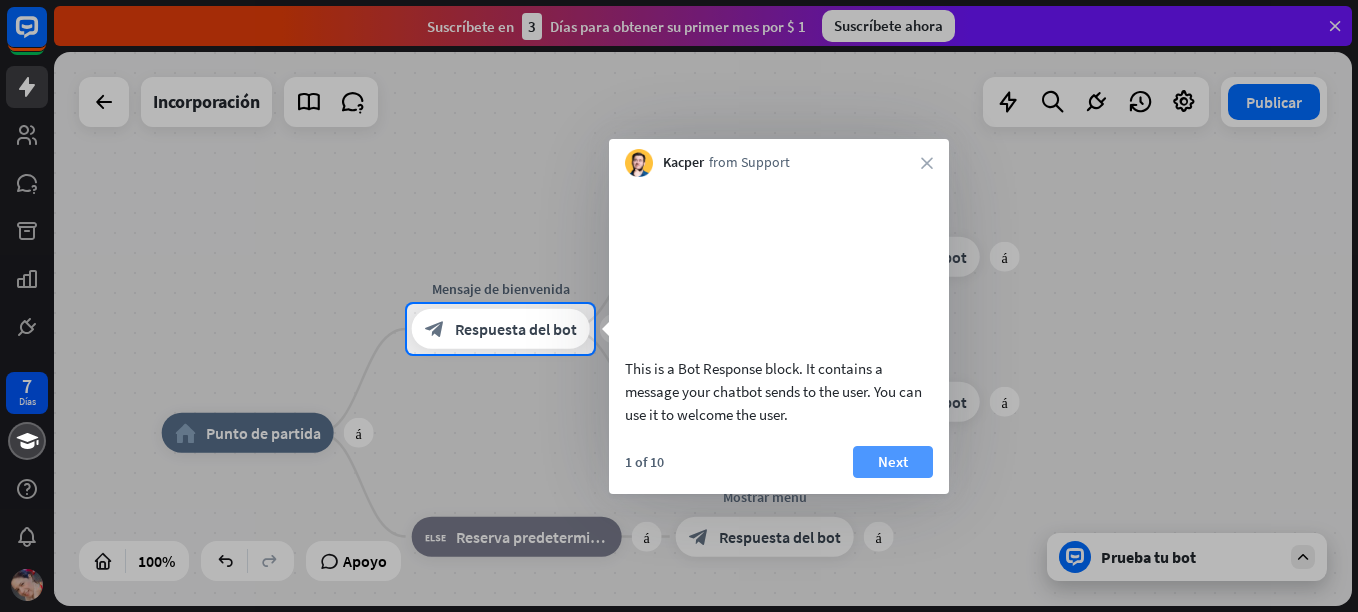 click on "Next" at bounding box center (893, 462) 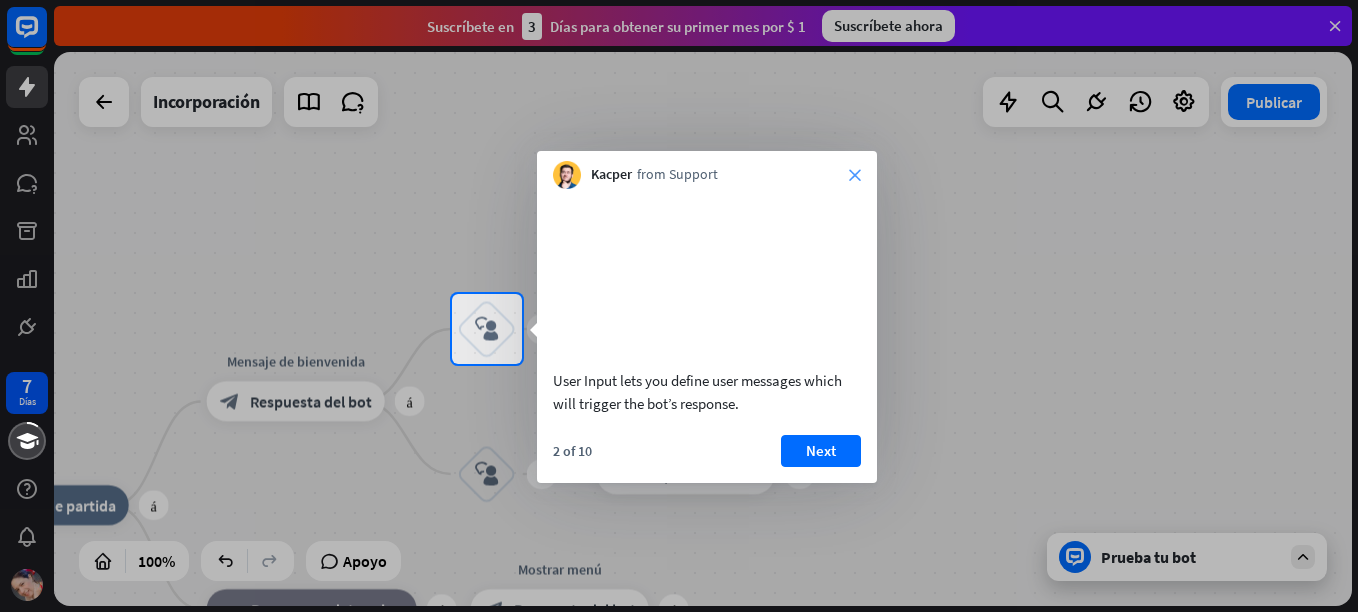 click on "close" at bounding box center (855, 175) 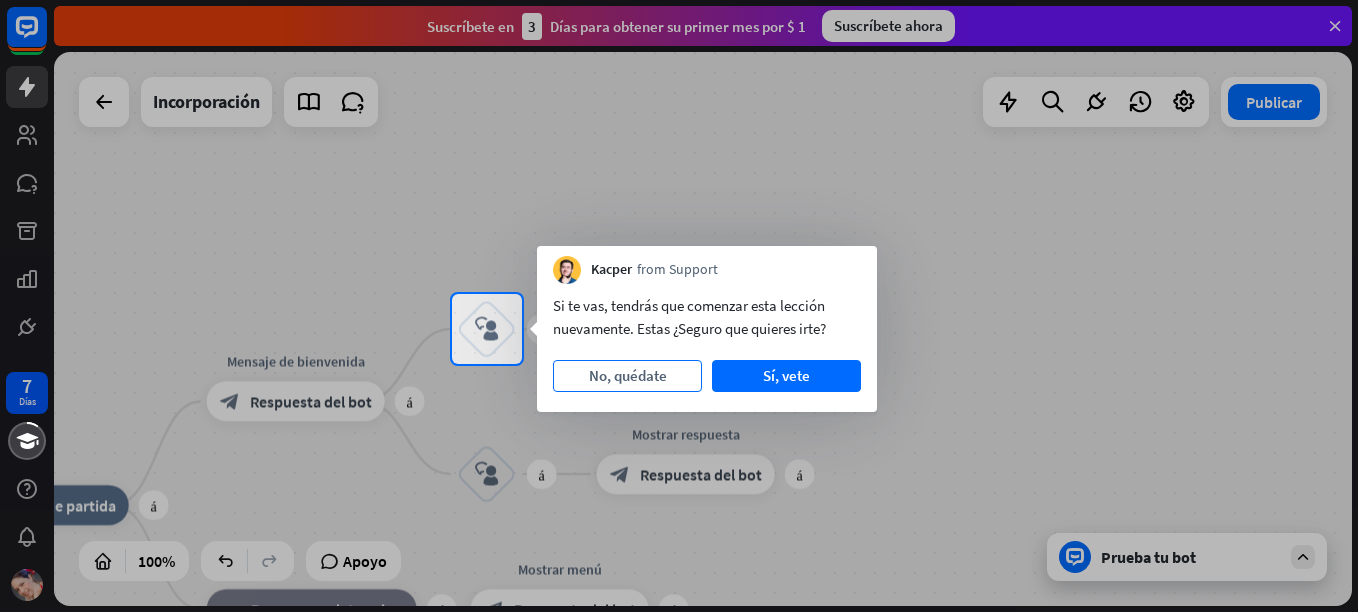 click on "No, quédate" at bounding box center (627, 376) 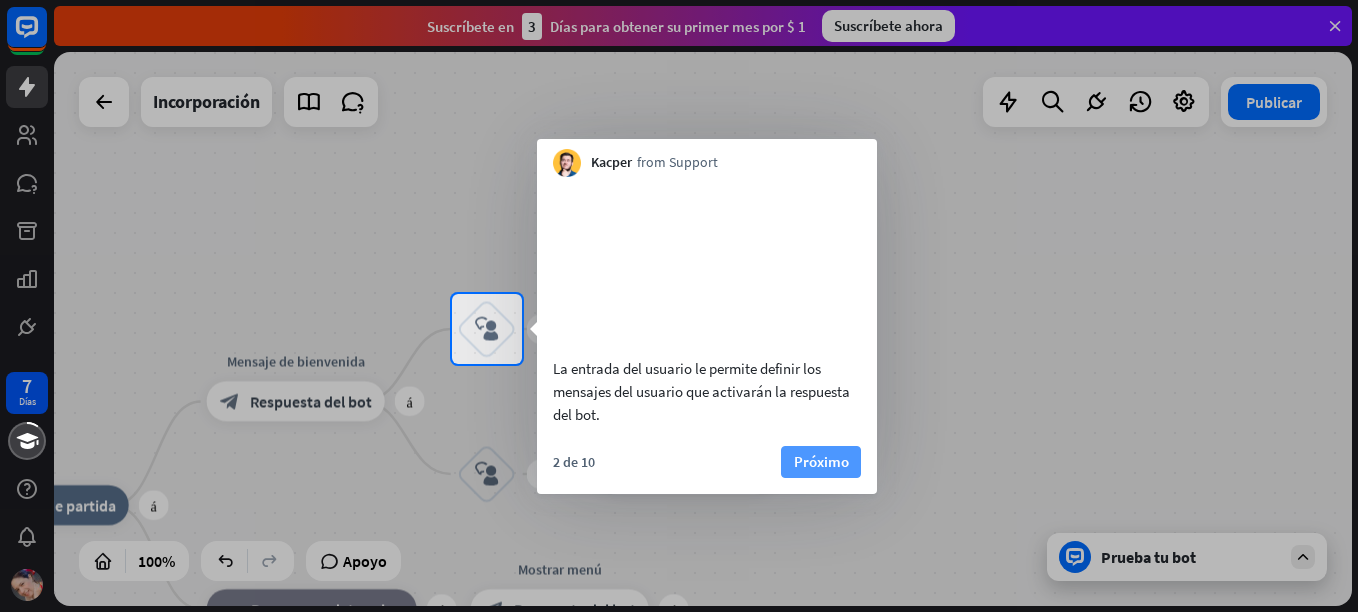 click on "Próximo" at bounding box center [821, 462] 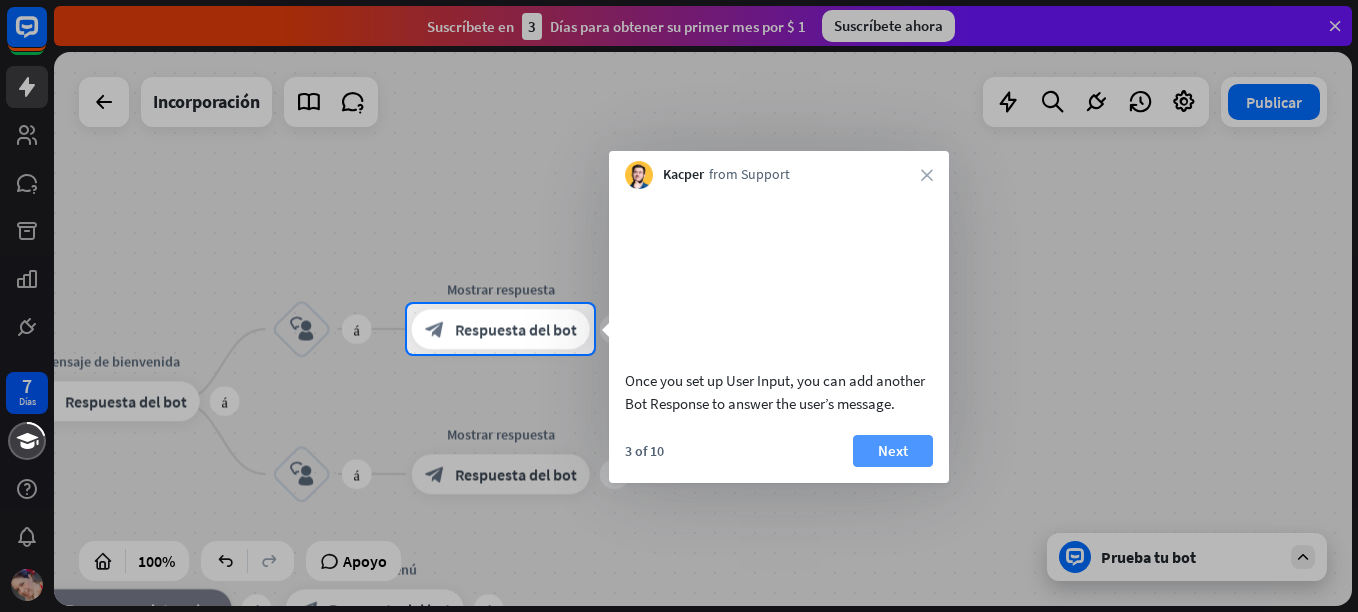 click on "Next" at bounding box center (893, 451) 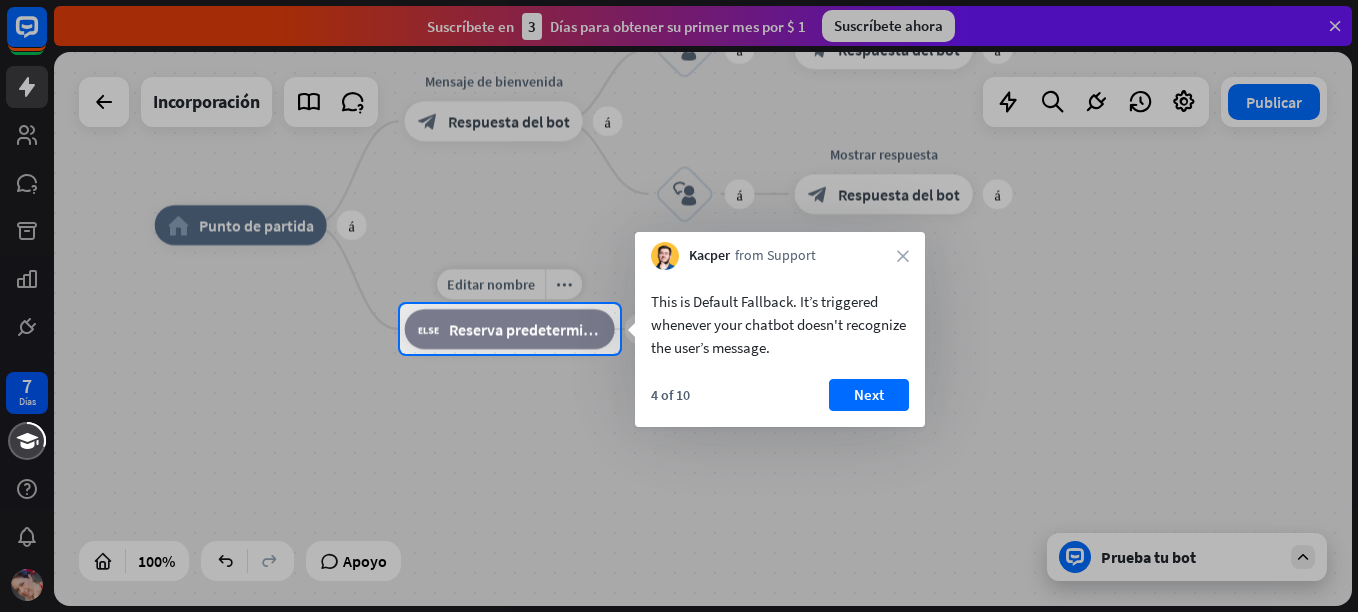 click on "Reserva predeterminada" at bounding box center [525, 329] 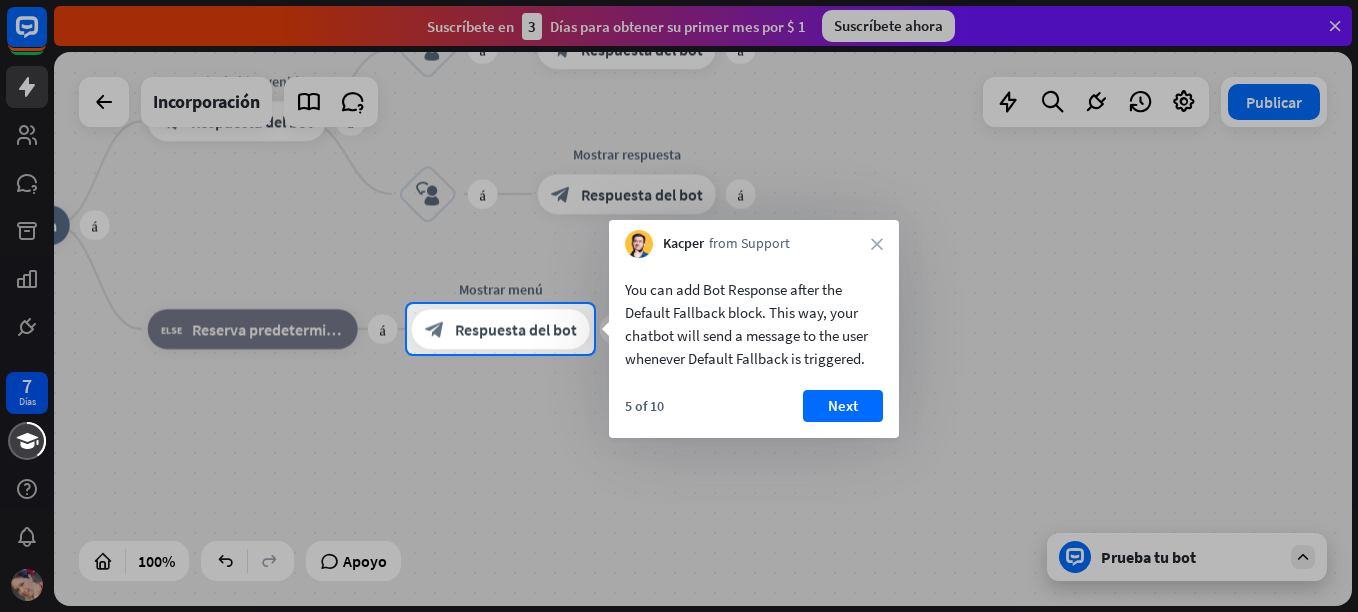 click on "You can add Bot Response after the Default Fallback block. This way, your chatbot will send a message to the user whenever Default Fallback is triggered." at bounding box center (754, 324) 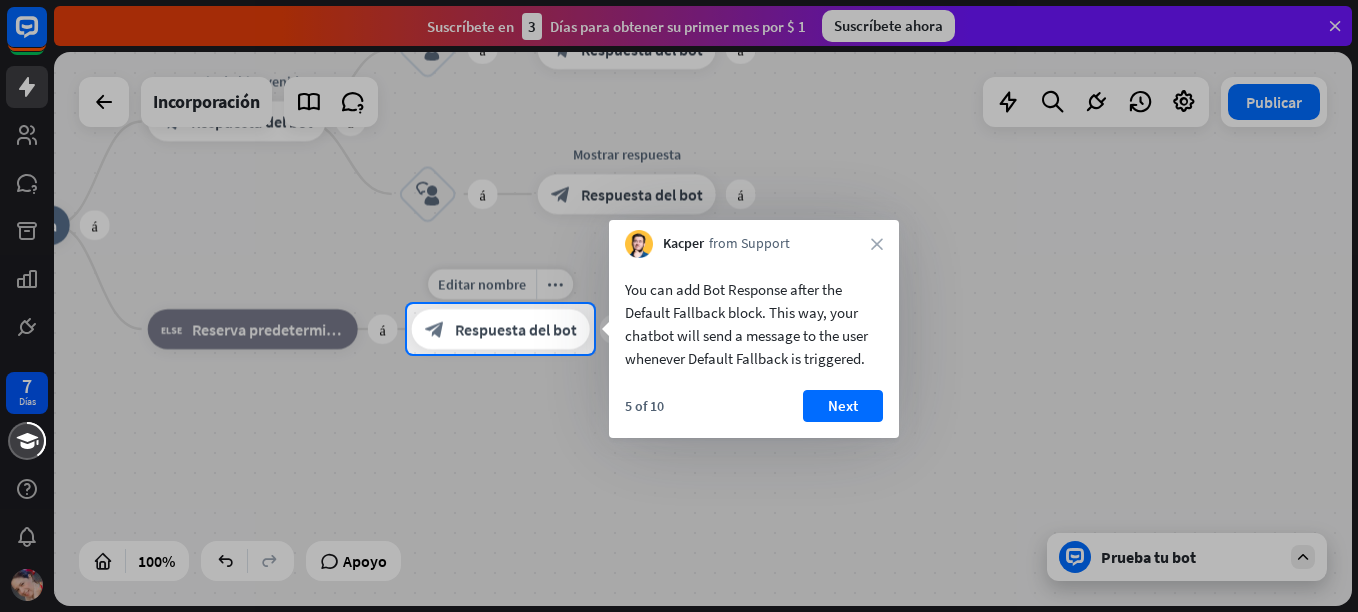 click on "Respuesta del bot" at bounding box center [516, 329] 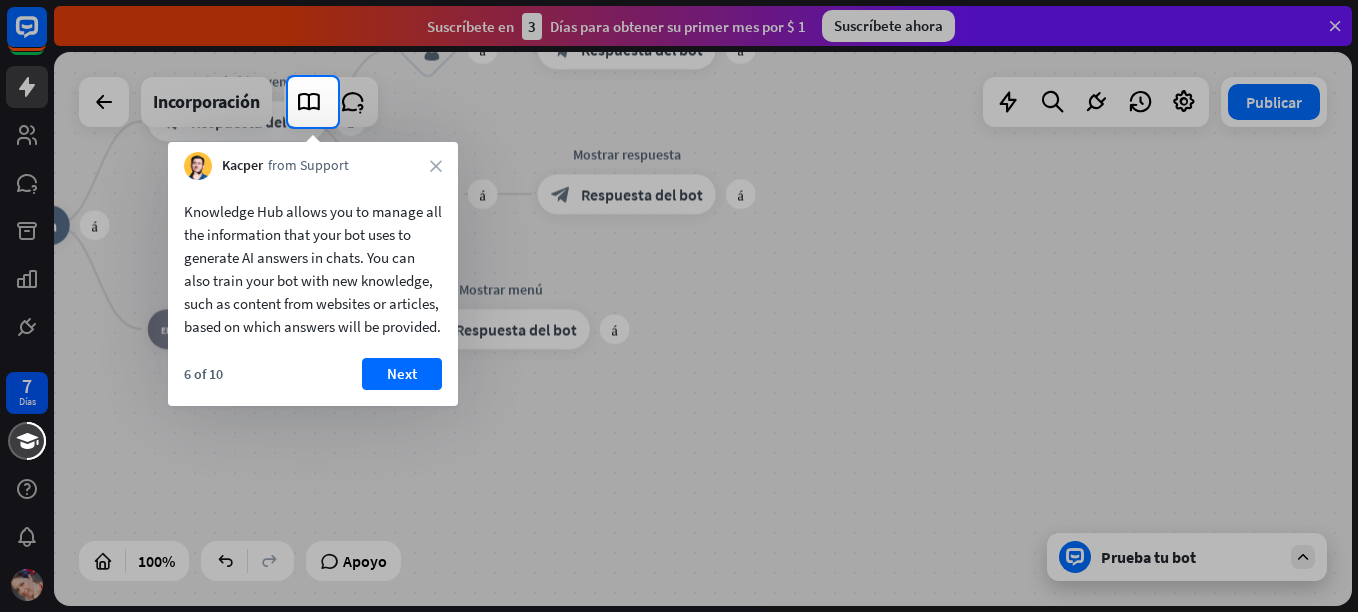 click on "Knowledge Hub allows you to manage all the information that your bot uses to generate AI answers in chats. You can also train your bot with new knowledge, such as content from websites or articles, based on which answers will be provided." at bounding box center (313, 269) 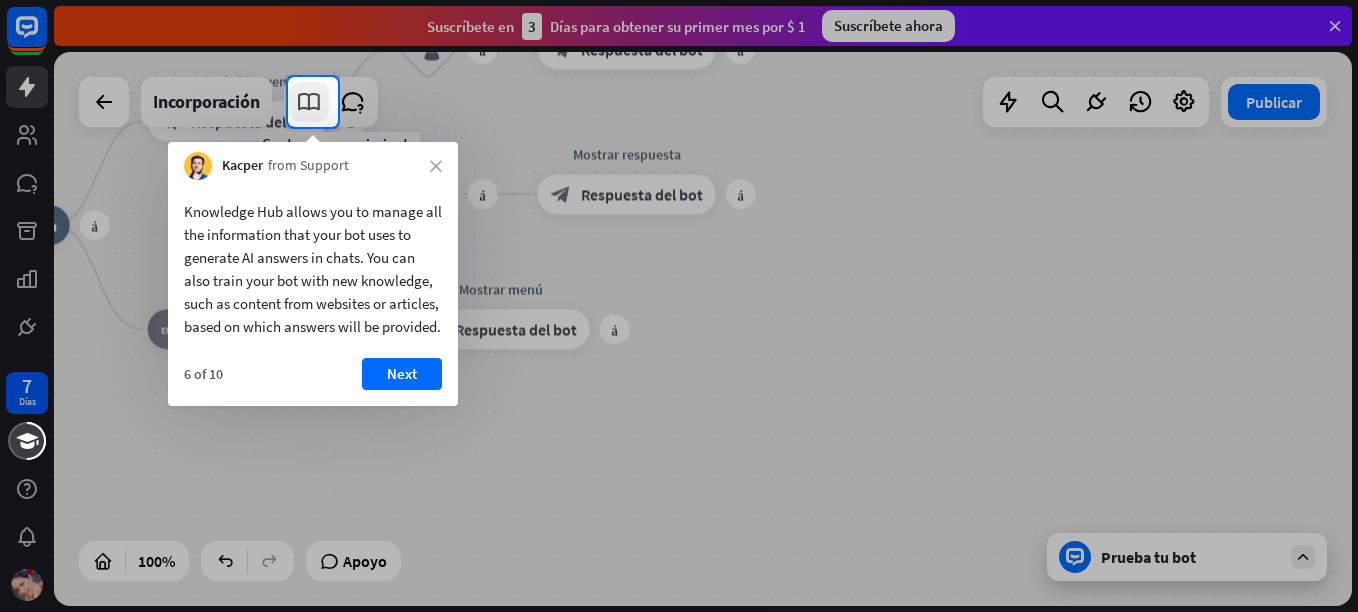 click at bounding box center (309, 102) 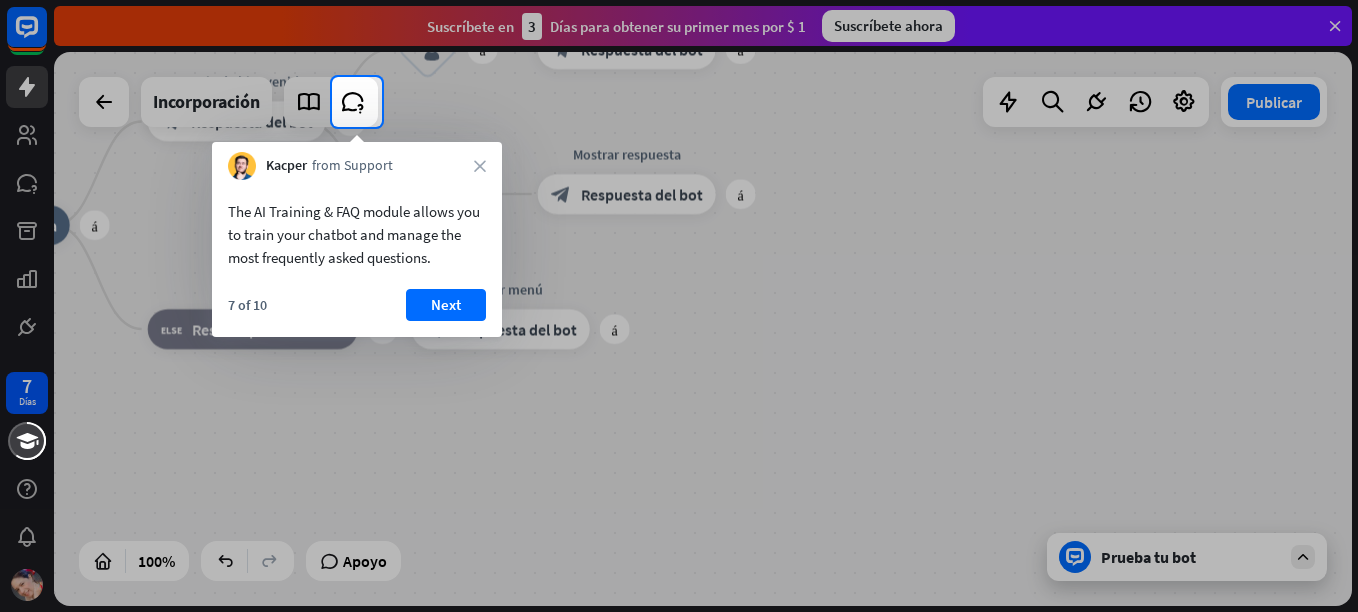 click on "The AI Training & FAQ module allows you to train your chatbot and manage the most frequently asked questions." at bounding box center (357, 234) 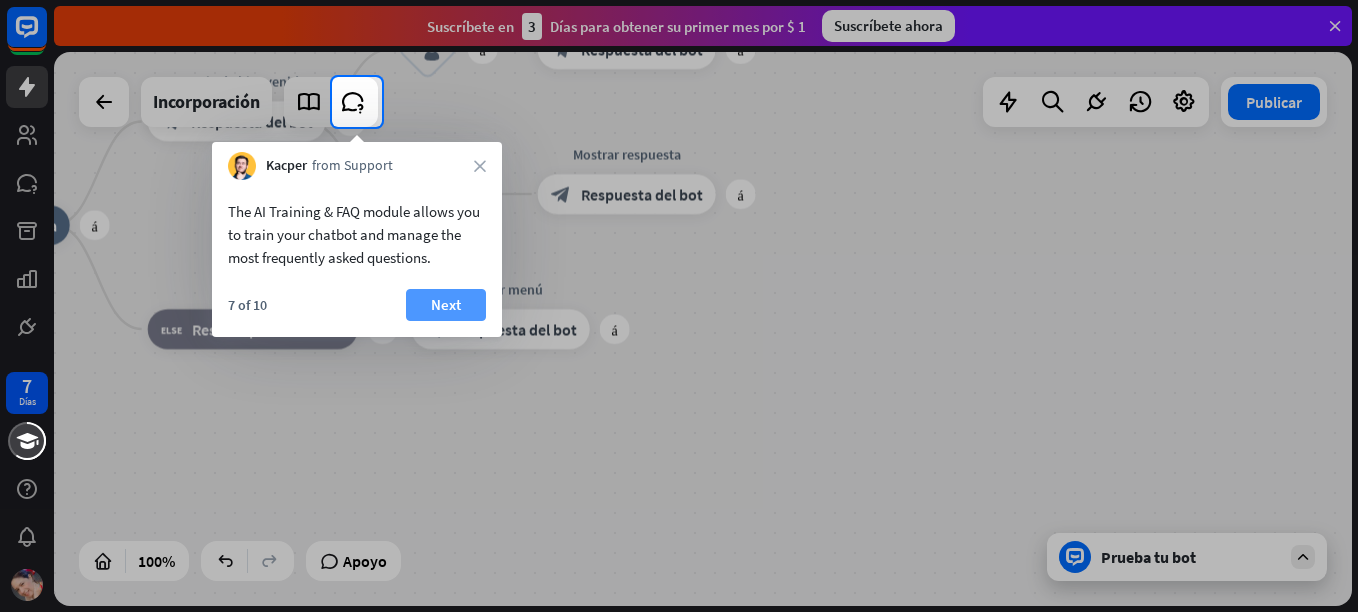 drag, startPoint x: 441, startPoint y: 258, endPoint x: 448, endPoint y: 302, distance: 44.553337 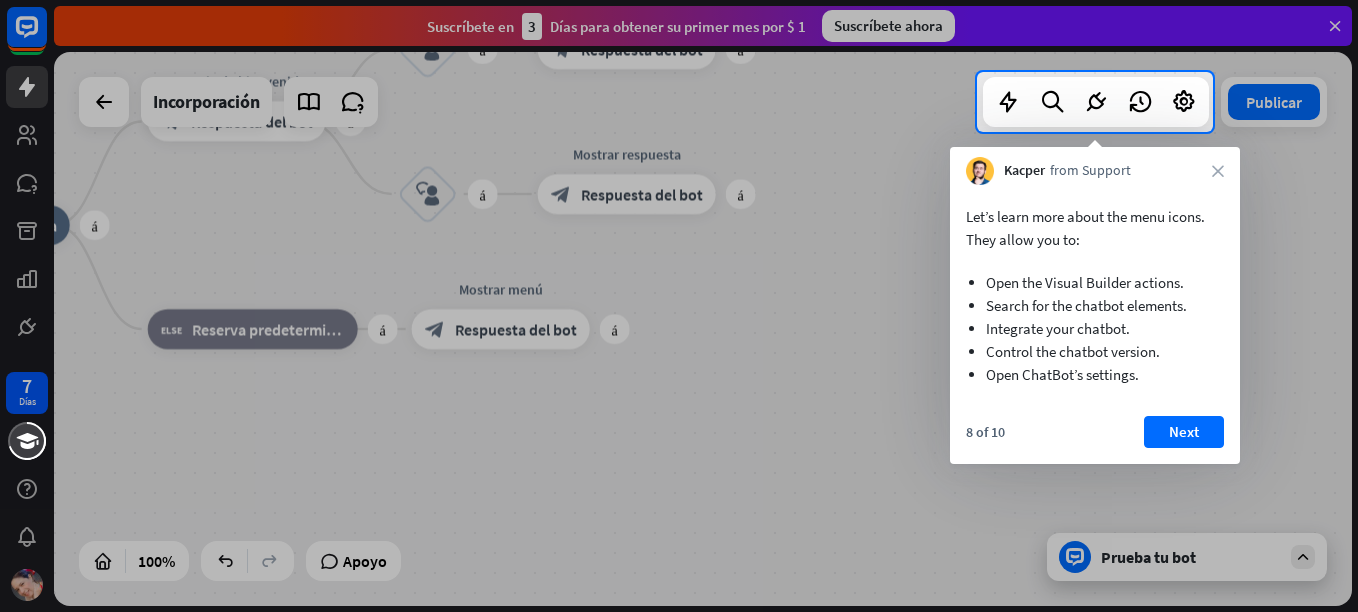 click on "Let’s learn more about the menu icons. They allow you to:" at bounding box center [1095, 228] 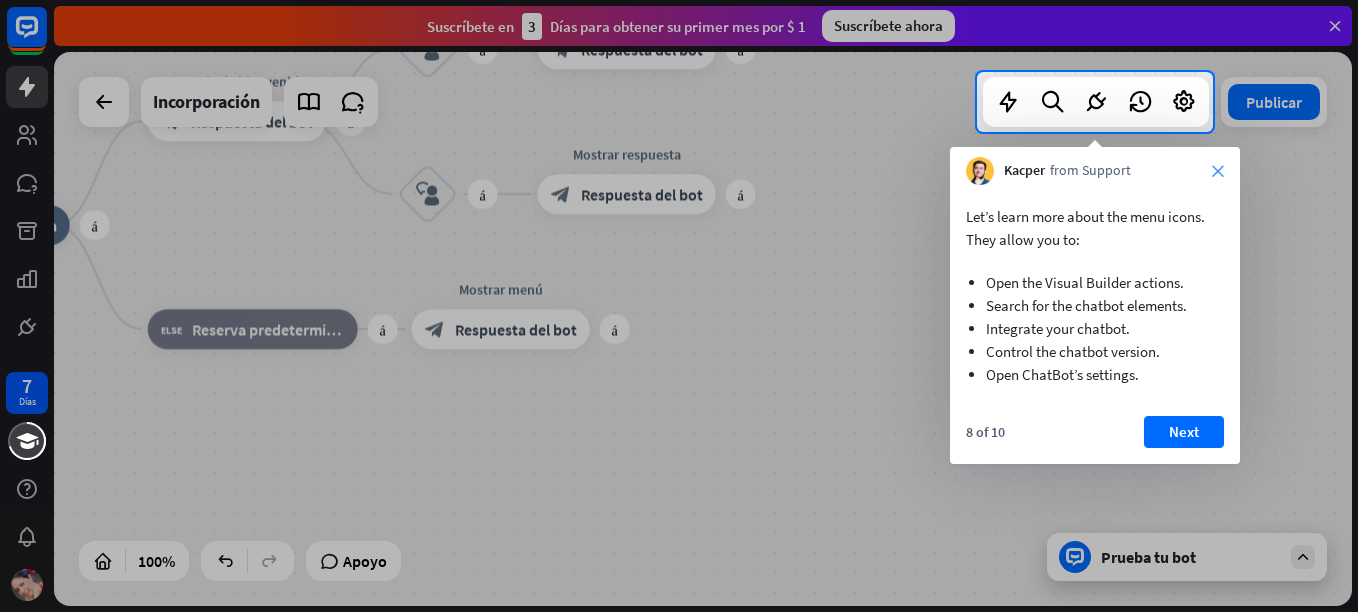 click on "close" at bounding box center (1218, 171) 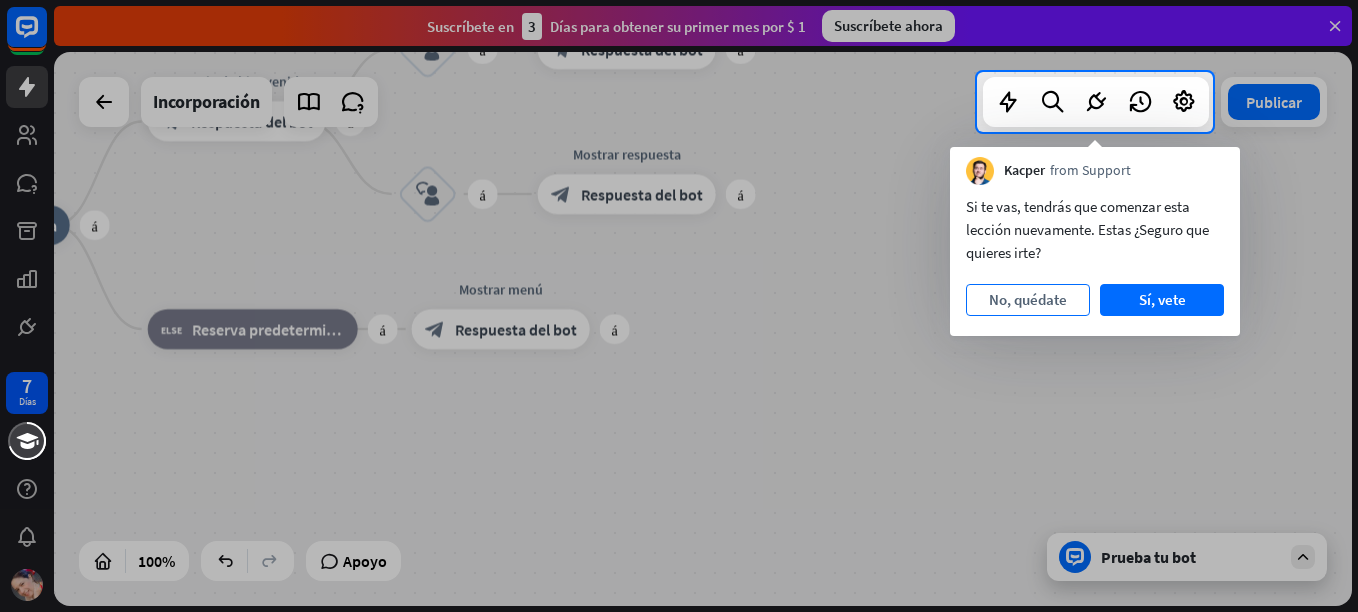 click on "No, quédate" at bounding box center (1028, 300) 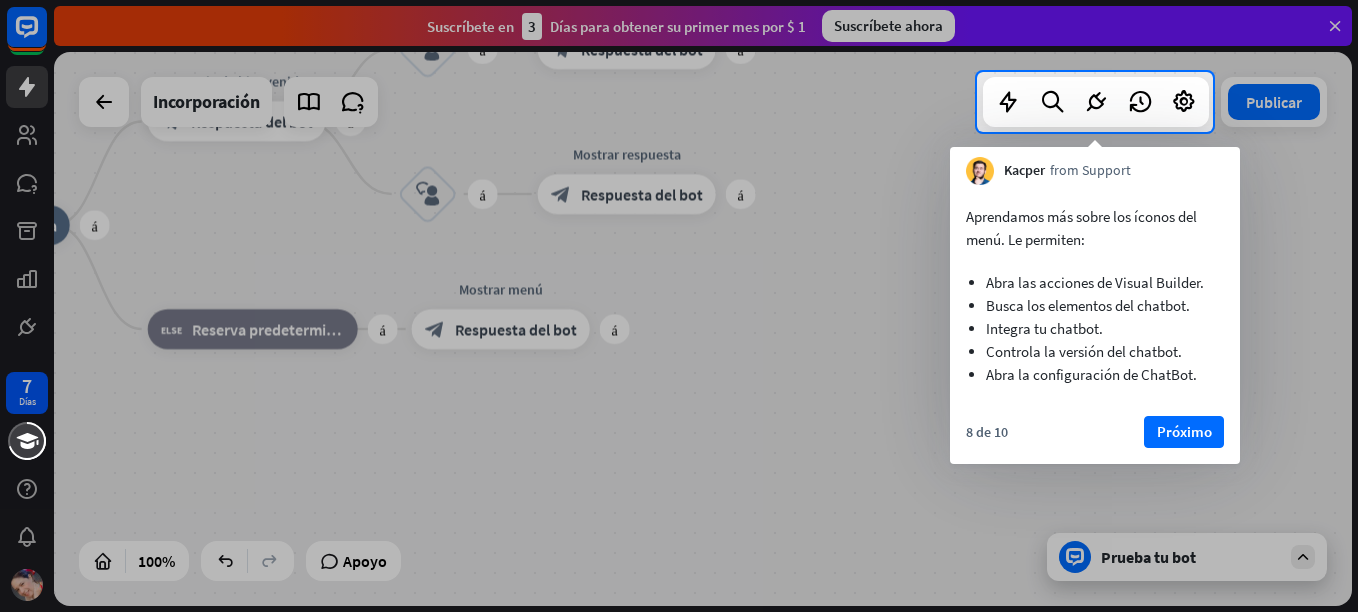 click at bounding box center [488, 102] 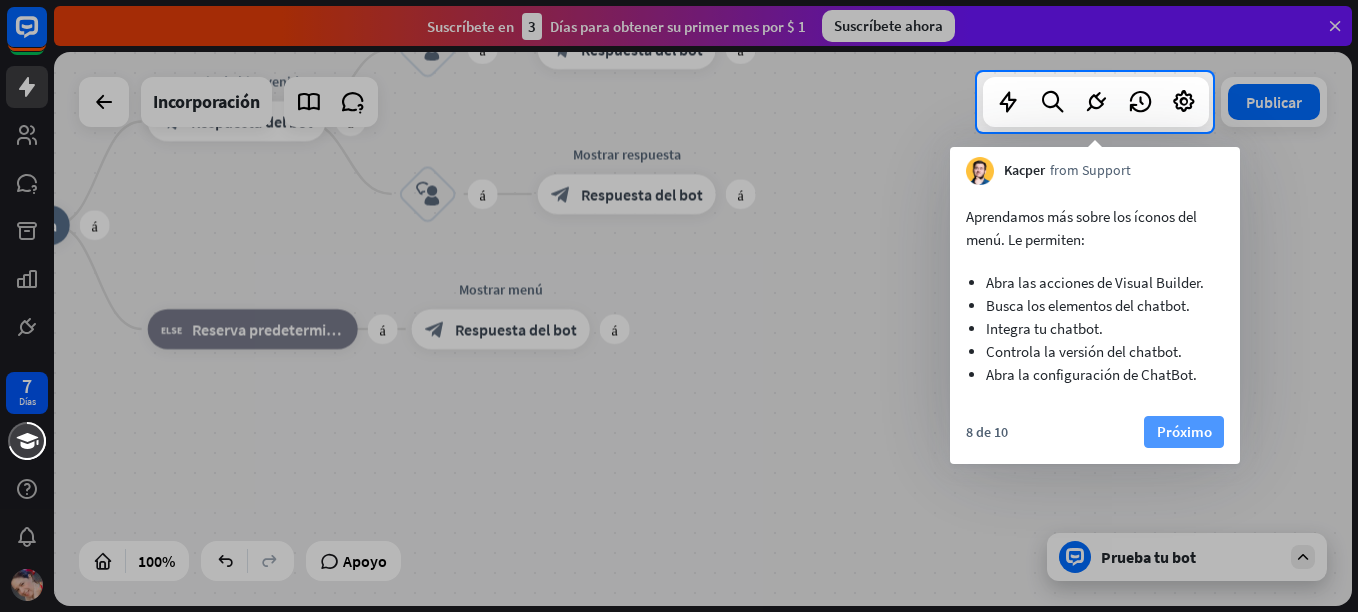 click on "Próximo" at bounding box center [1184, 432] 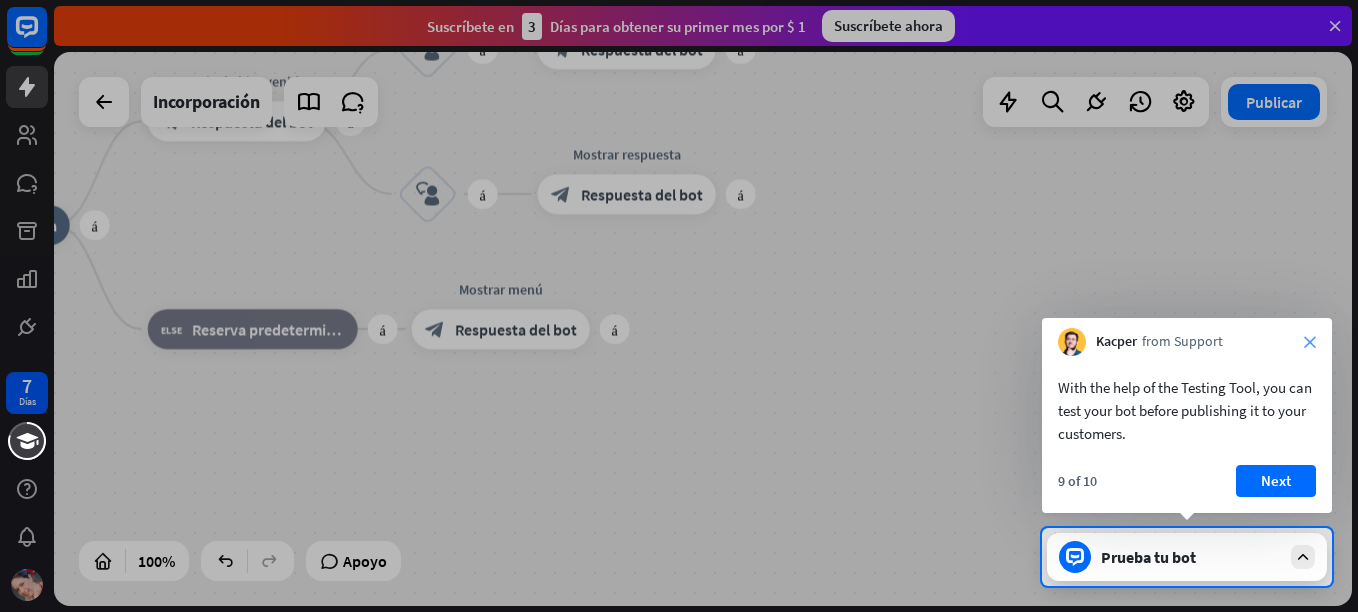 click on "close" at bounding box center (1310, 342) 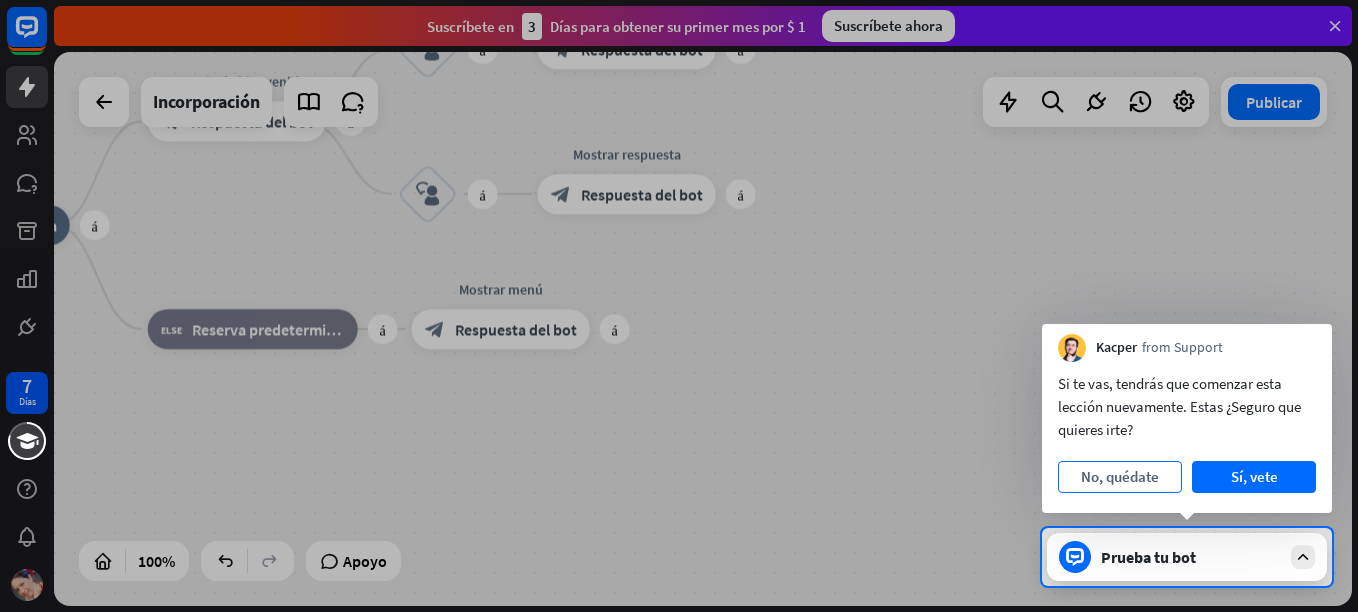 click on "No, quédate" at bounding box center (1120, 477) 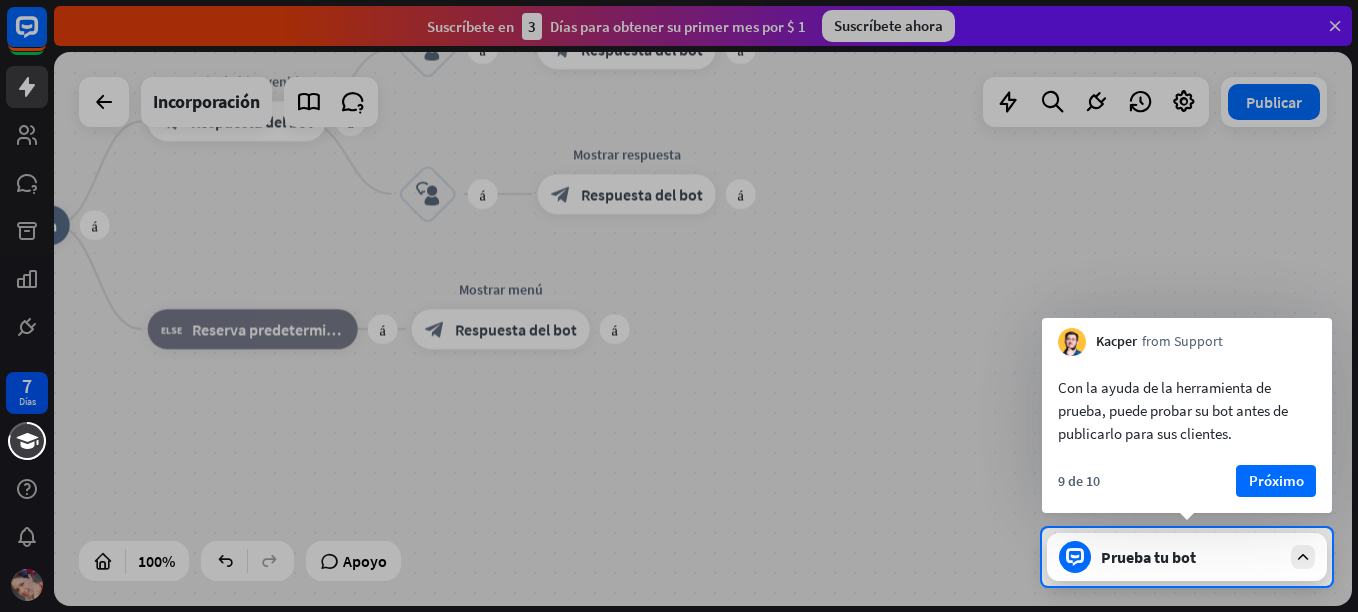 click on "Prueba tu bot" at bounding box center (1191, 557) 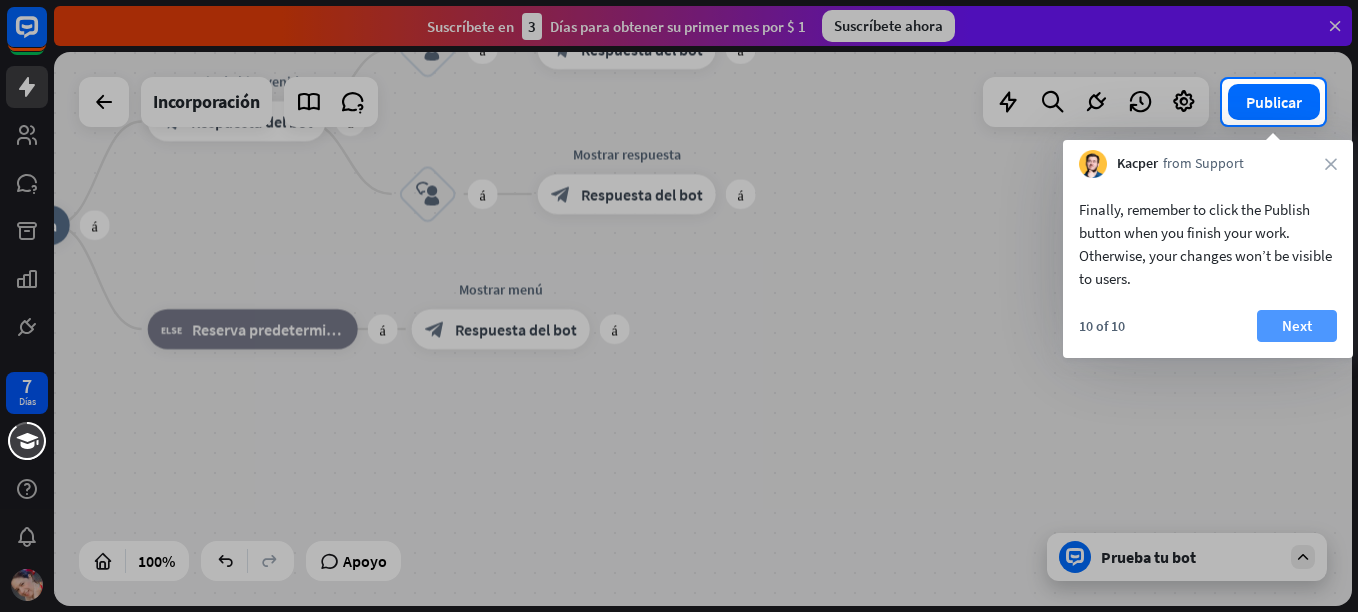 click on "Next" at bounding box center (1297, 326) 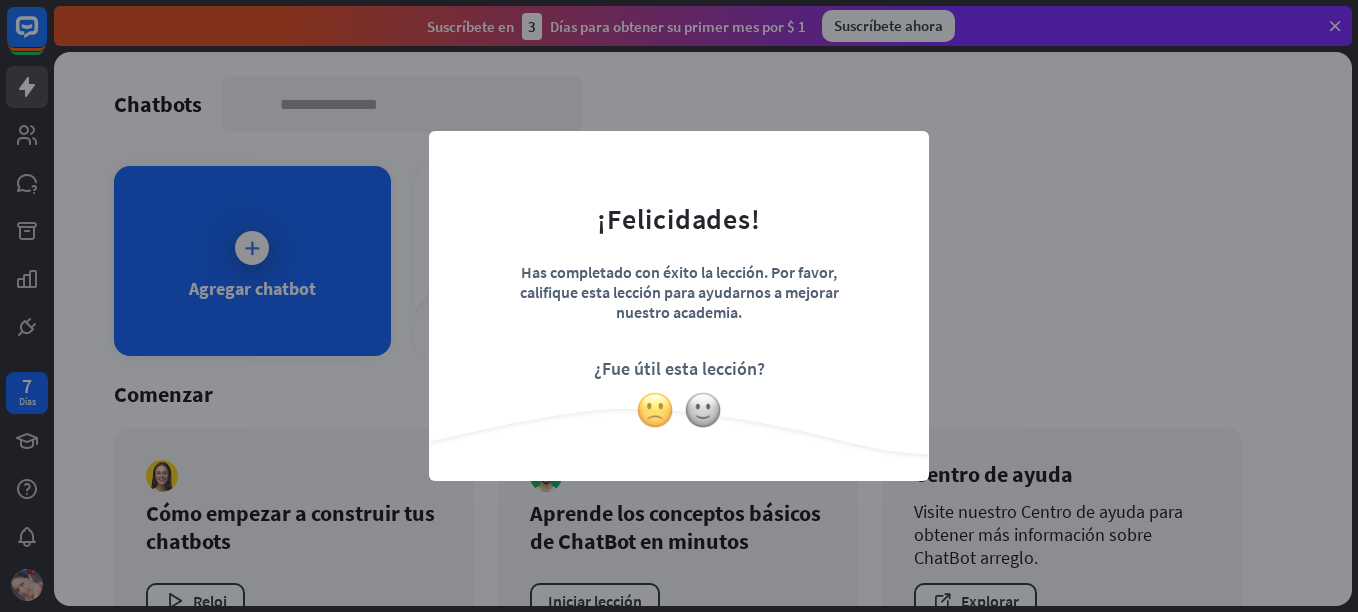 click at bounding box center [655, 410] 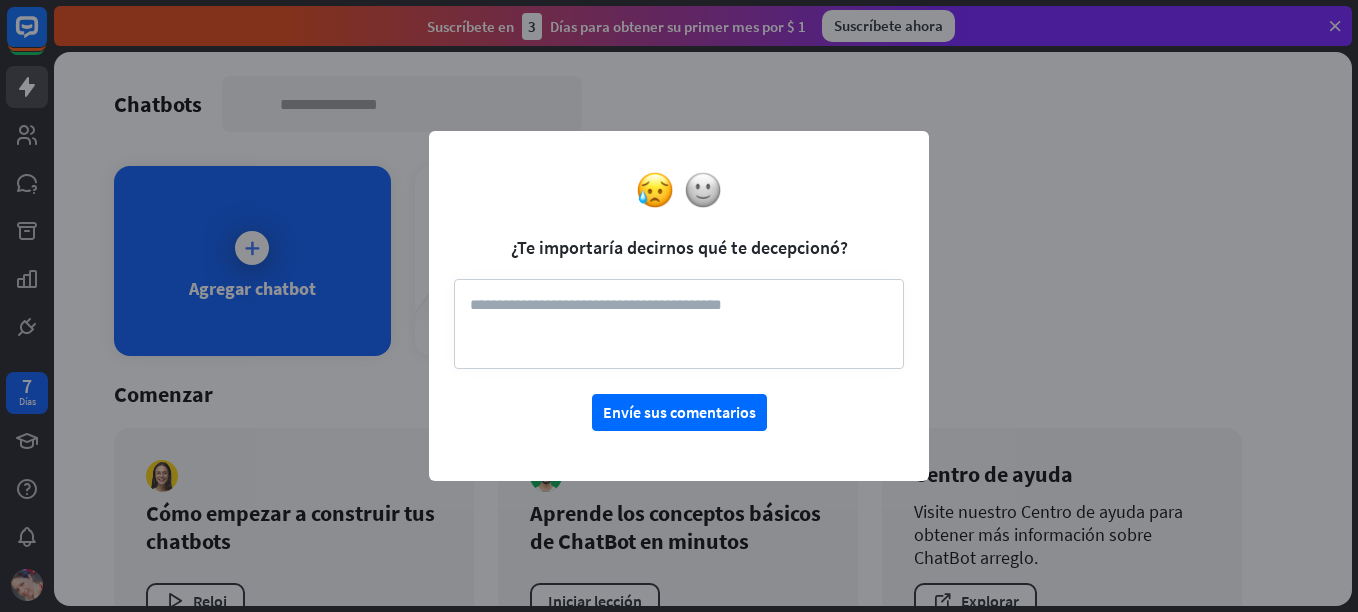 click on "cerrar ¿Te importaría decirnos qué te decepcionó? Envíe sus comentarios" at bounding box center [679, 306] 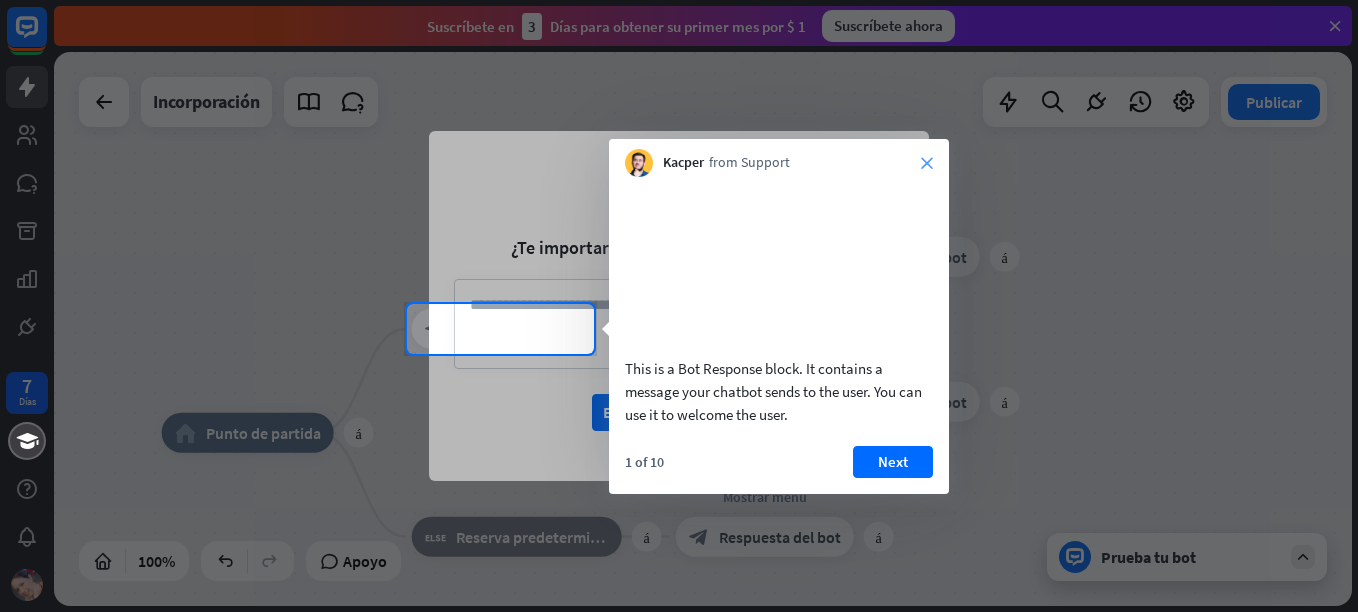 click on "close" at bounding box center (927, 163) 